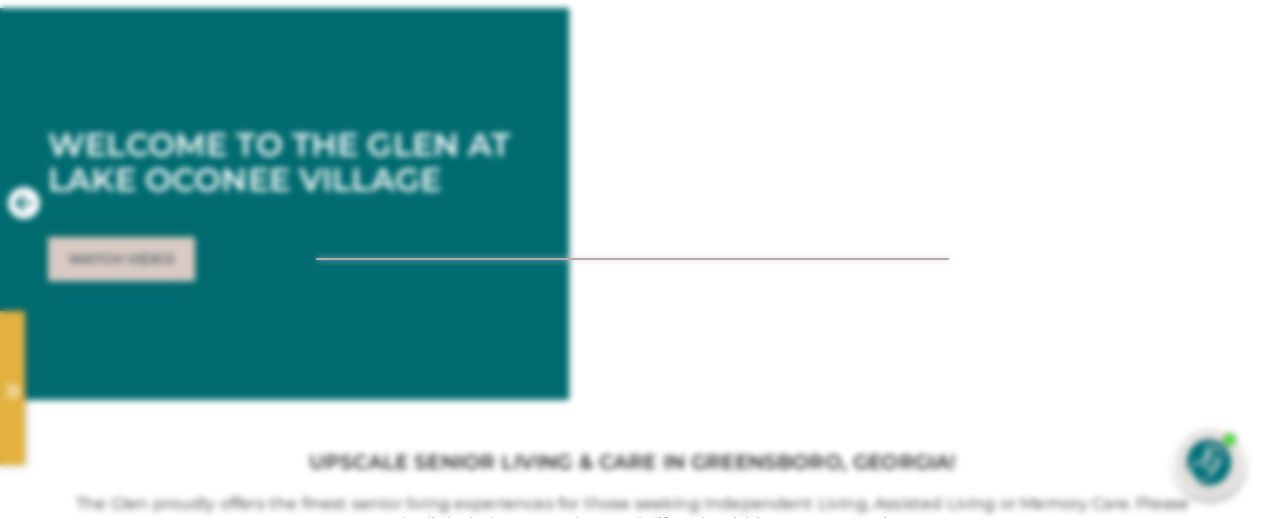 scroll, scrollTop: 0, scrollLeft: 0, axis: both 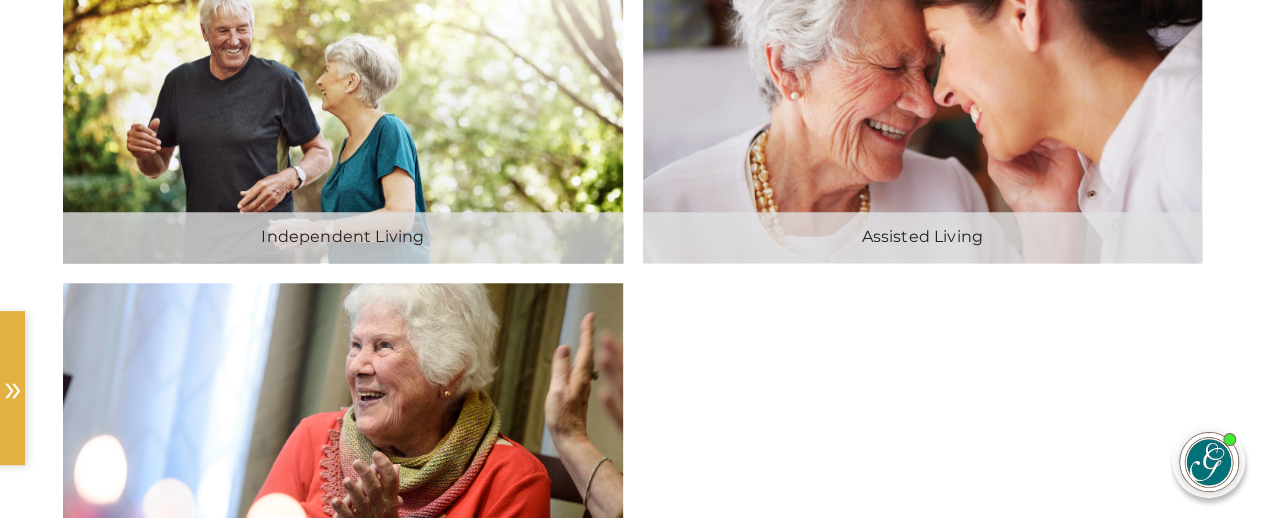 click on "Independent Living
Explore Independent Living
Assisted Living
Explore Assisted Living
Memory Care
Explore Memory Care" at bounding box center (632, 273) 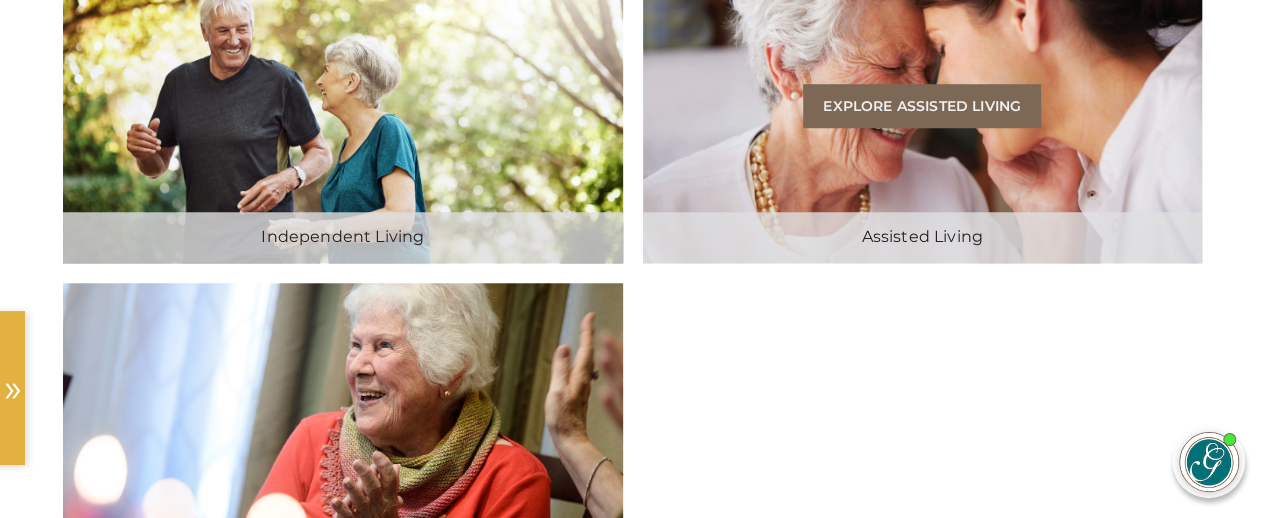 click on "Explore Assisted Living" at bounding box center (922, 106) 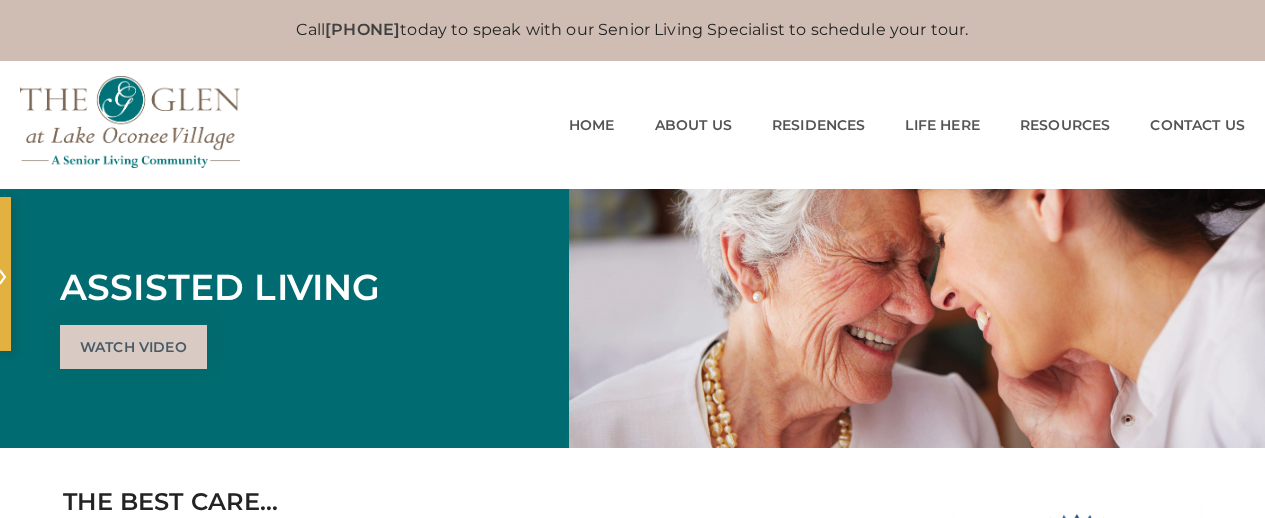 scroll, scrollTop: 0, scrollLeft: 0, axis: both 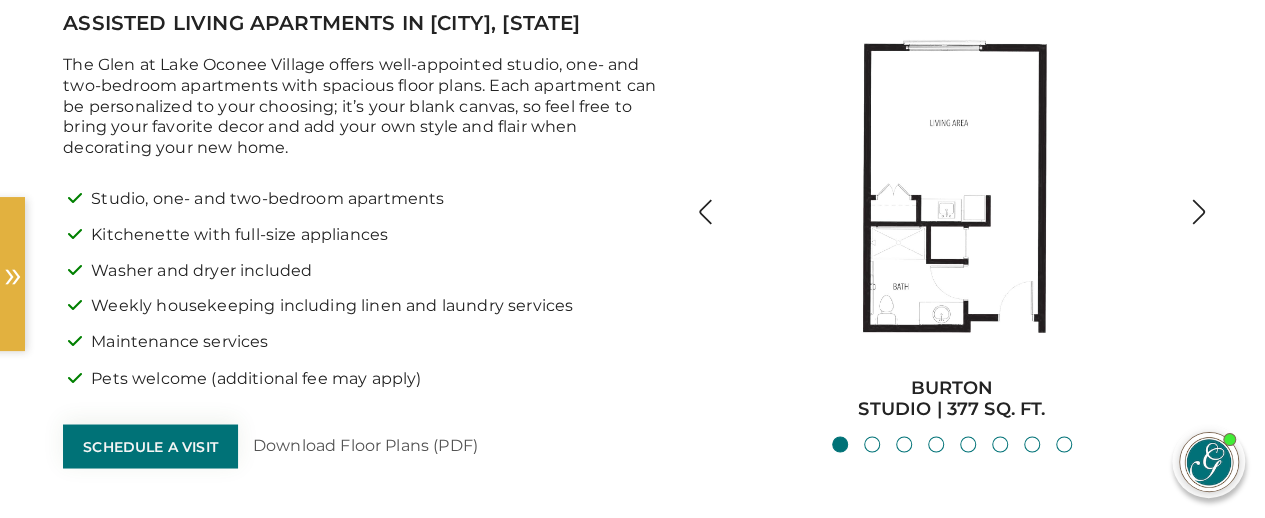 click on "Pets welcome (additional fee may apply)" at bounding box center (379, 386) 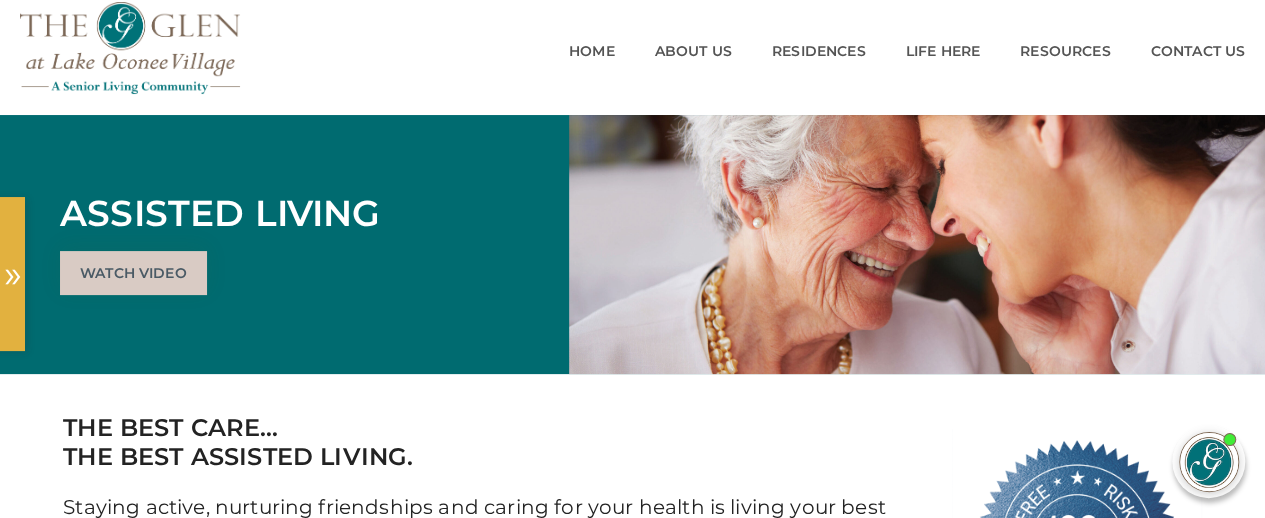 scroll, scrollTop: 0, scrollLeft: 0, axis: both 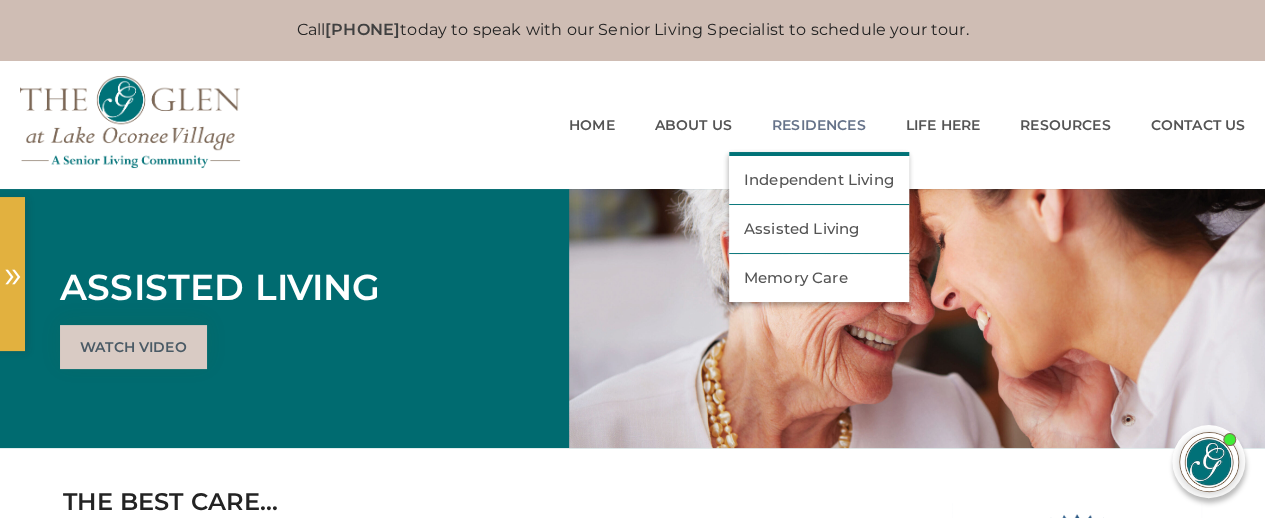 click on "Residences" at bounding box center [819, 125] 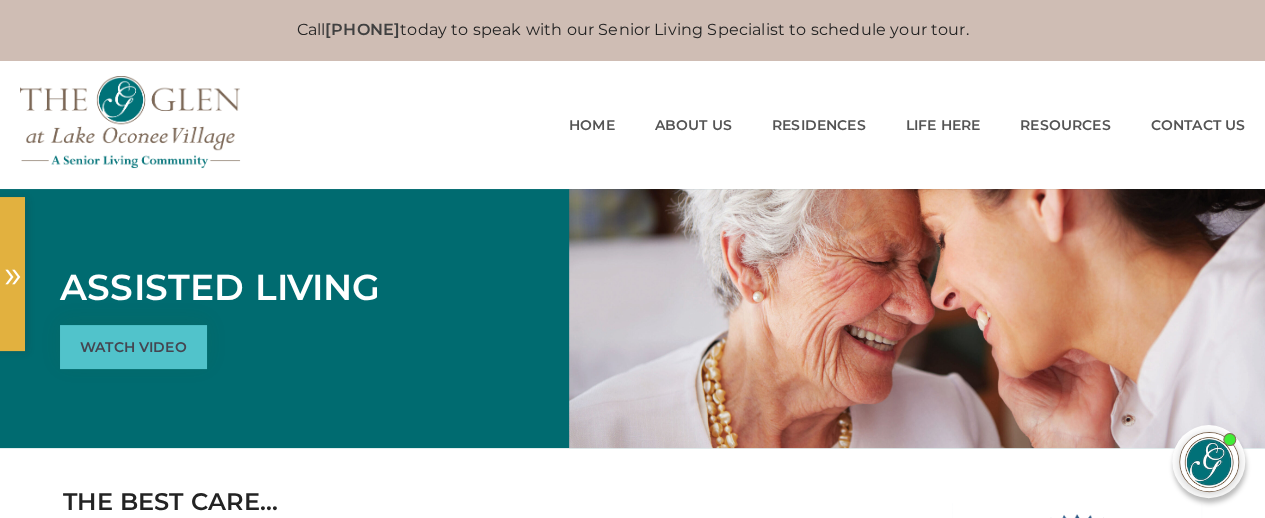 click on "Watch Video" at bounding box center [133, 347] 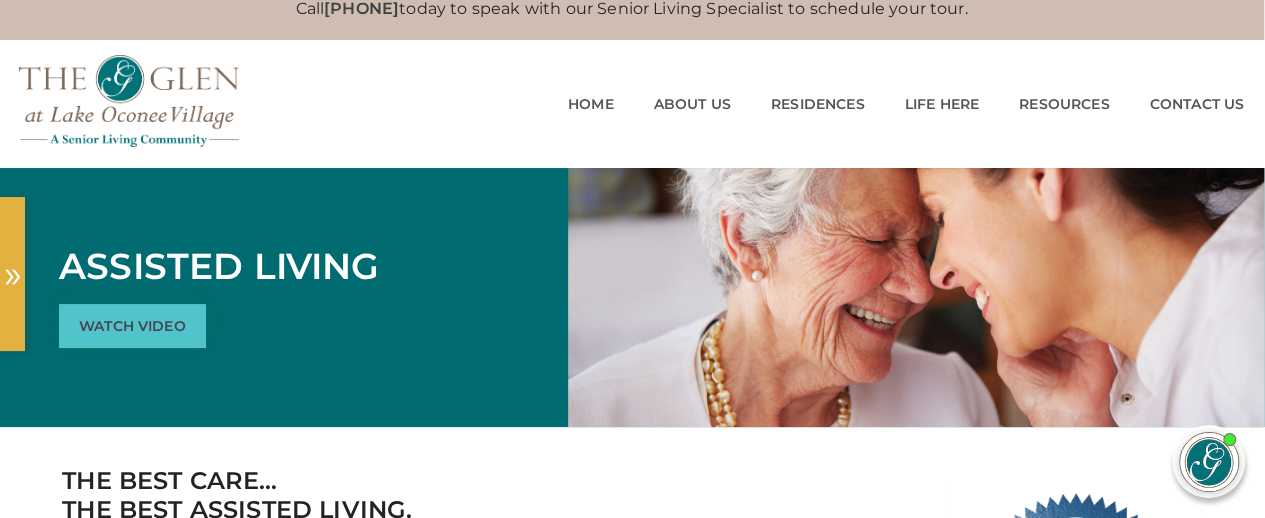 scroll, scrollTop: 27, scrollLeft: 1, axis: both 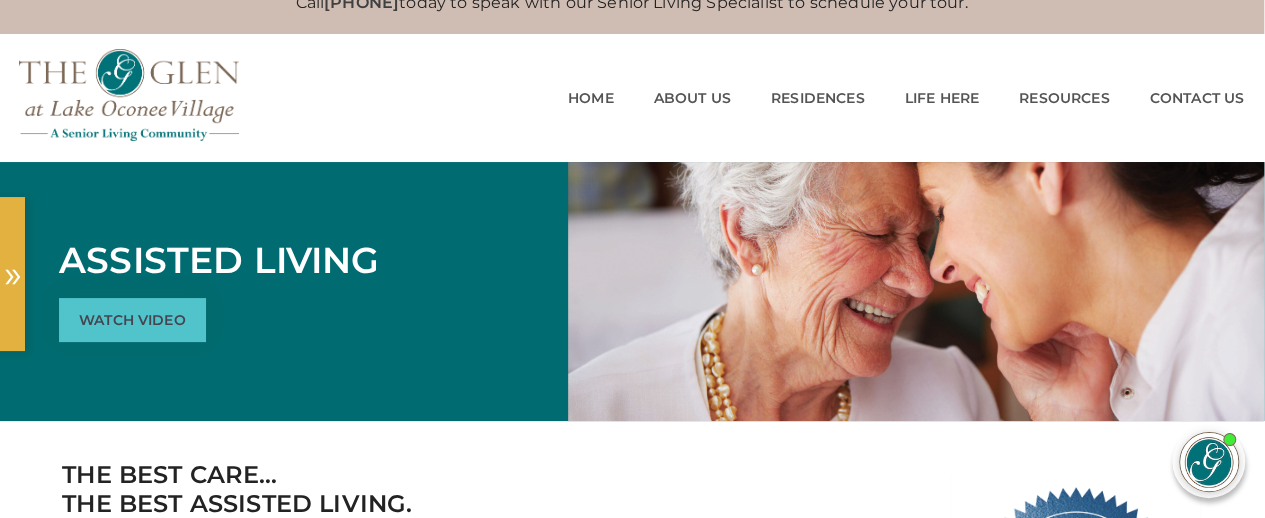 click on "Watch Video" at bounding box center (132, 320) 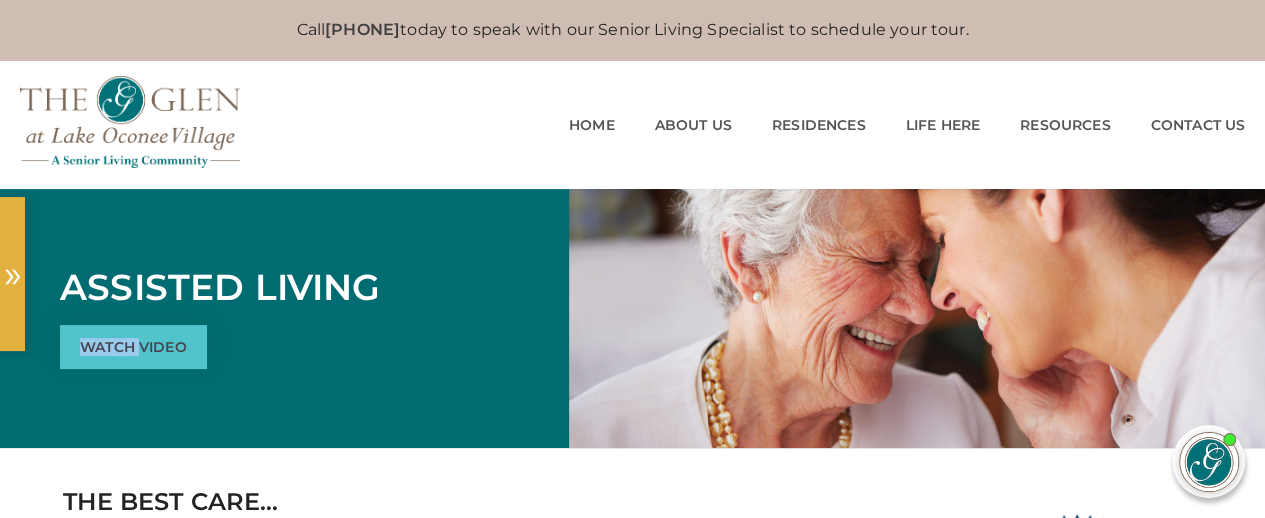 click on "Assisted Living
Watch Video" at bounding box center [284, 318] 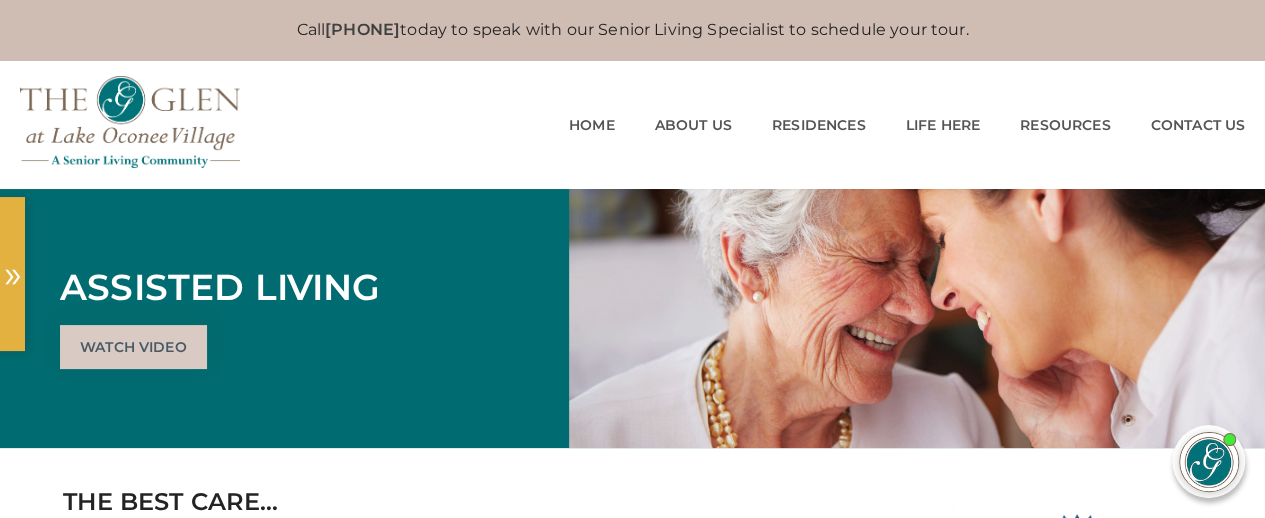 click on "Assisted Living
Watch Video" at bounding box center [284, 318] 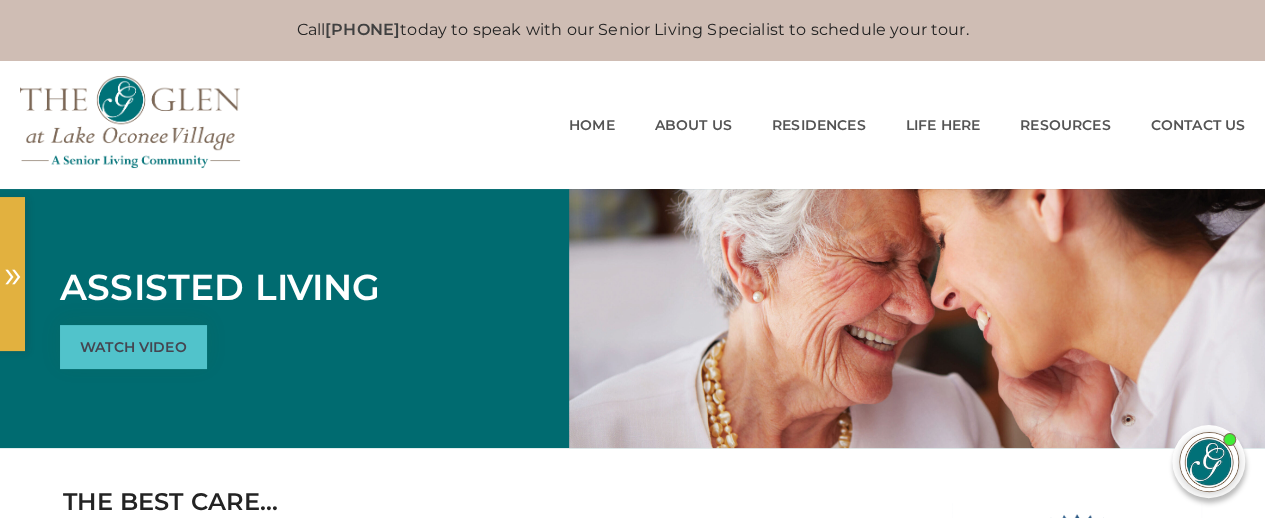 click on "Watch Video" at bounding box center (133, 347) 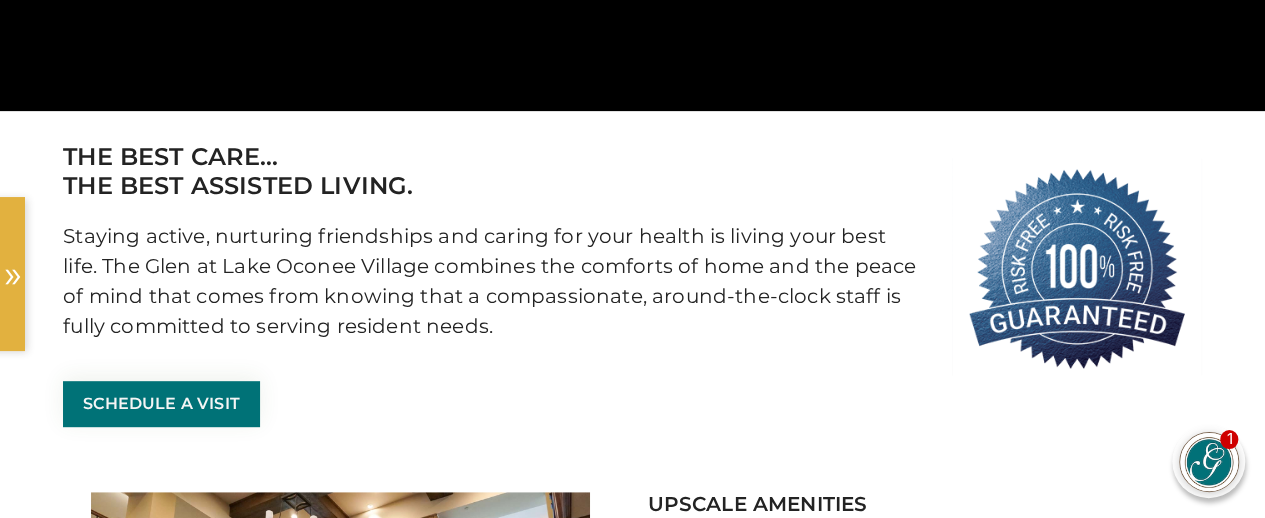 scroll, scrollTop: 346, scrollLeft: 0, axis: vertical 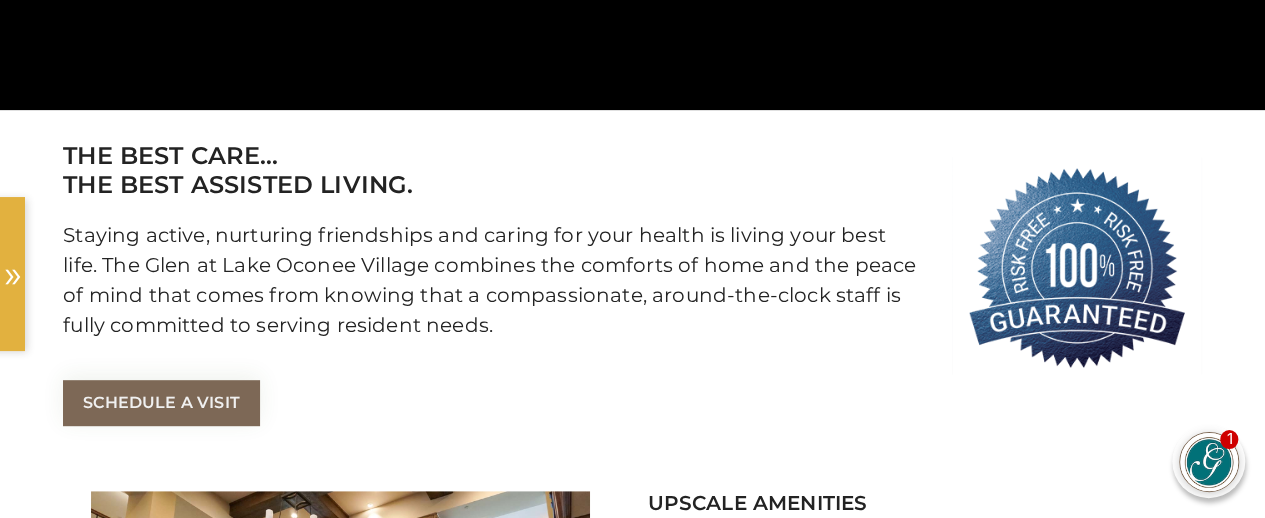 click on "Schedule a Visit" at bounding box center [161, 403] 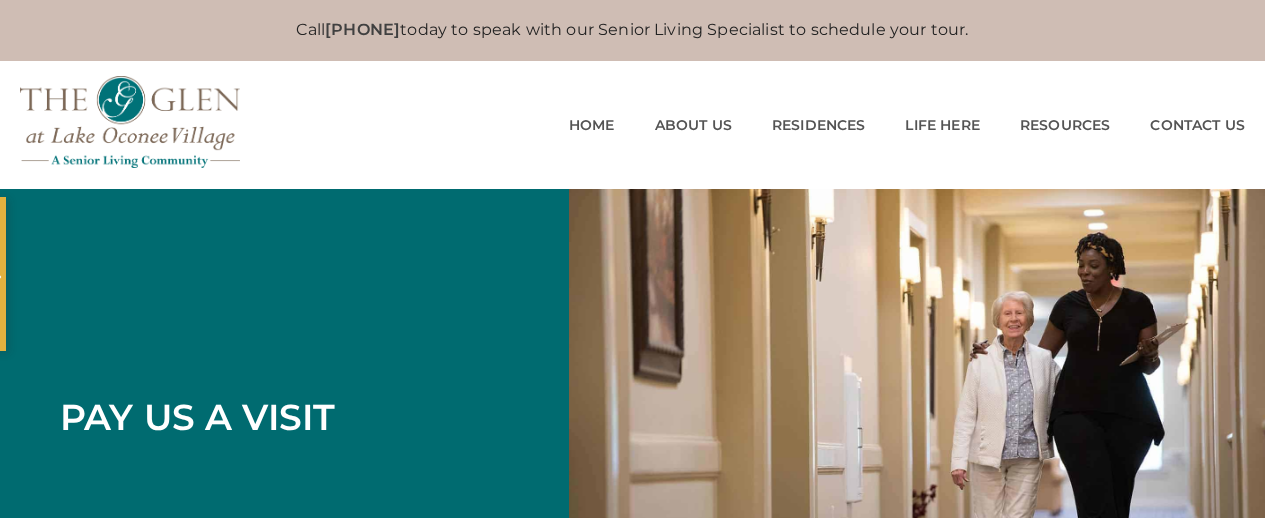 scroll, scrollTop: 0, scrollLeft: 0, axis: both 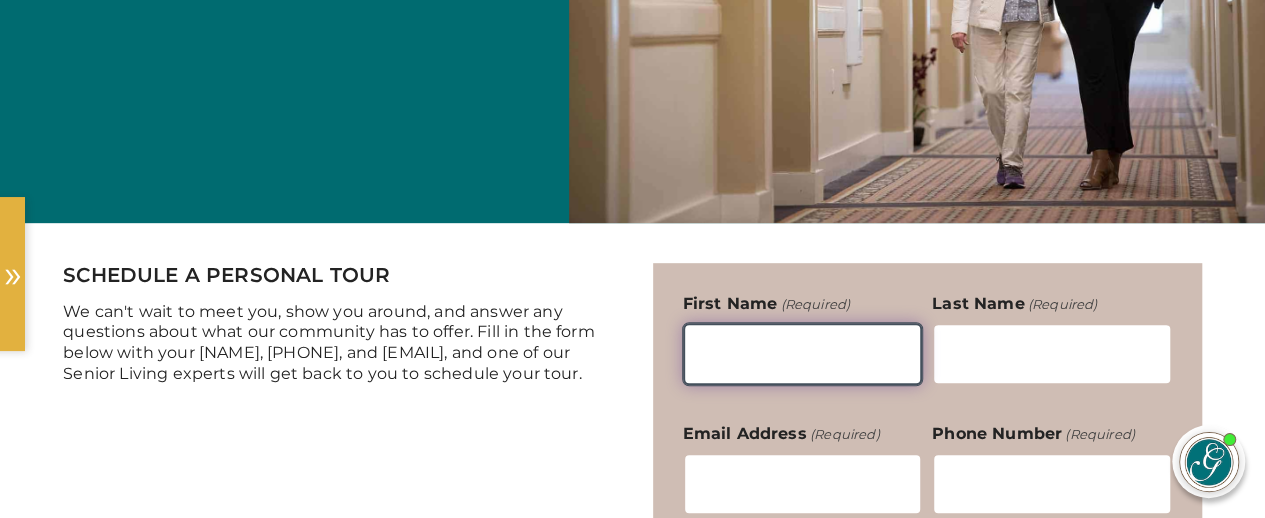 click on "First Name (Required)" at bounding box center (803, 354) 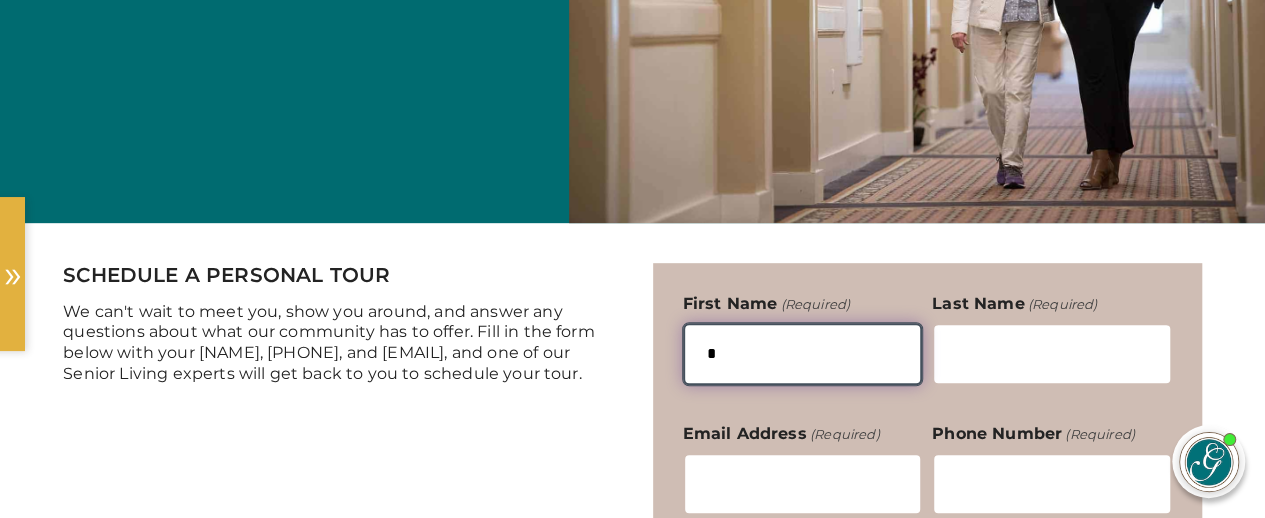 click on "*" at bounding box center (803, 354) 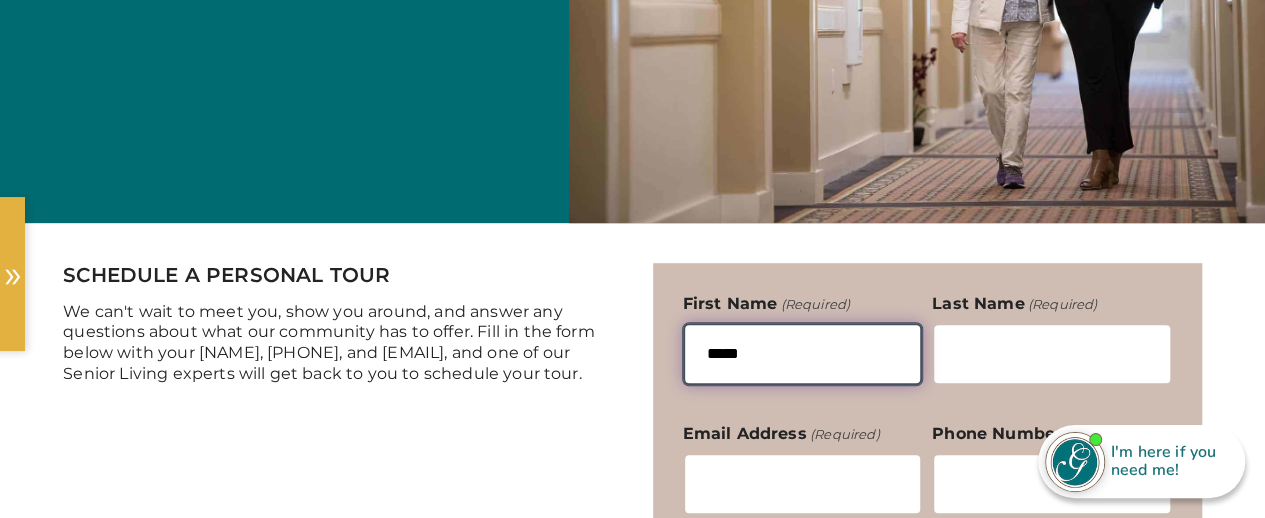 type on "*****" 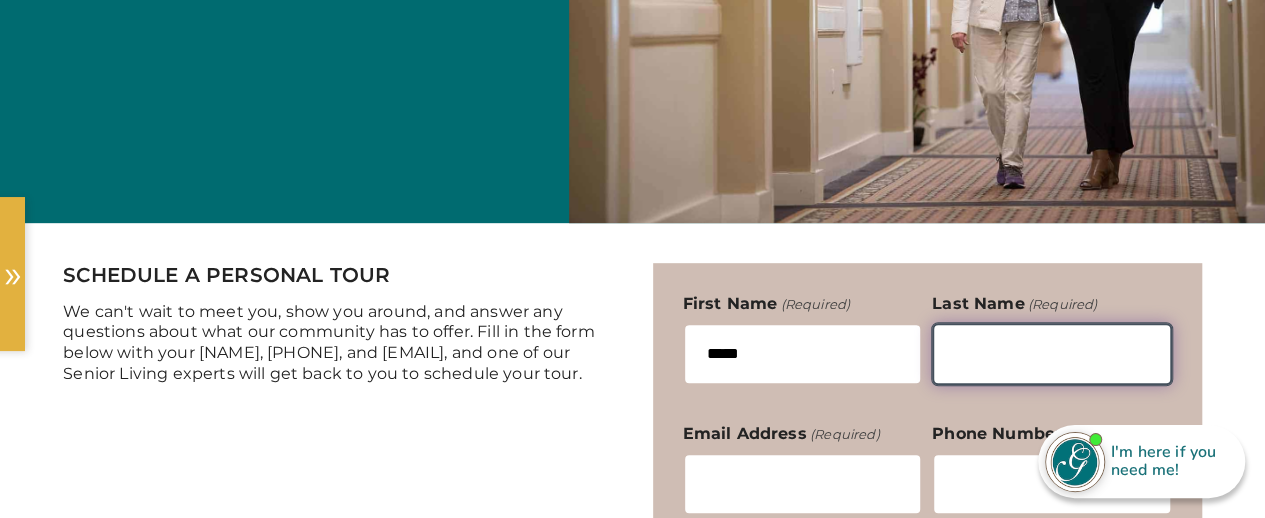 click on "Last Name (Required)" at bounding box center [1052, 354] 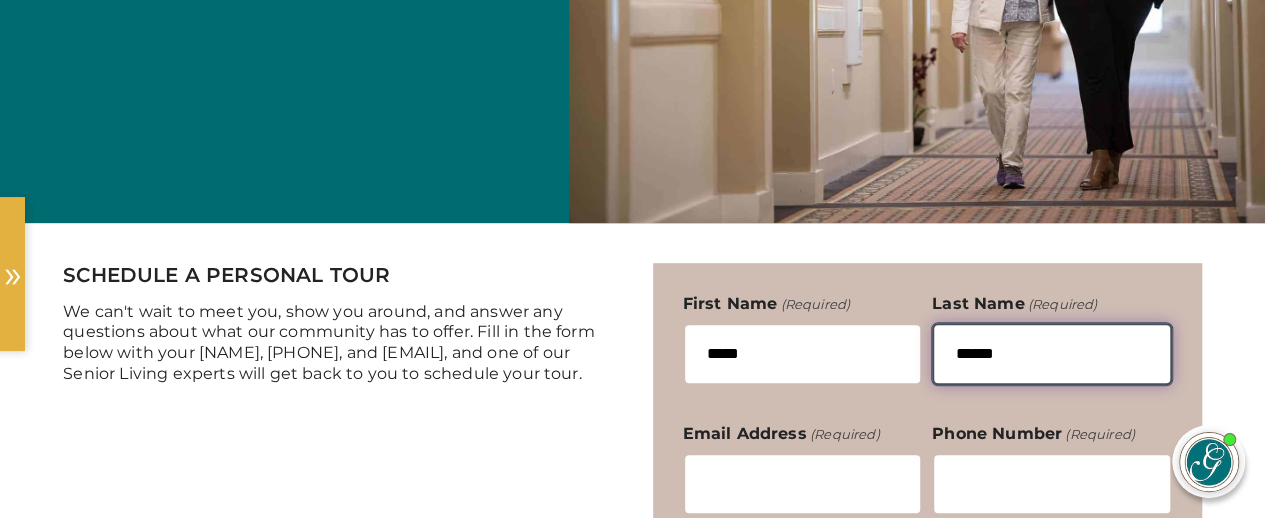 type on "******" 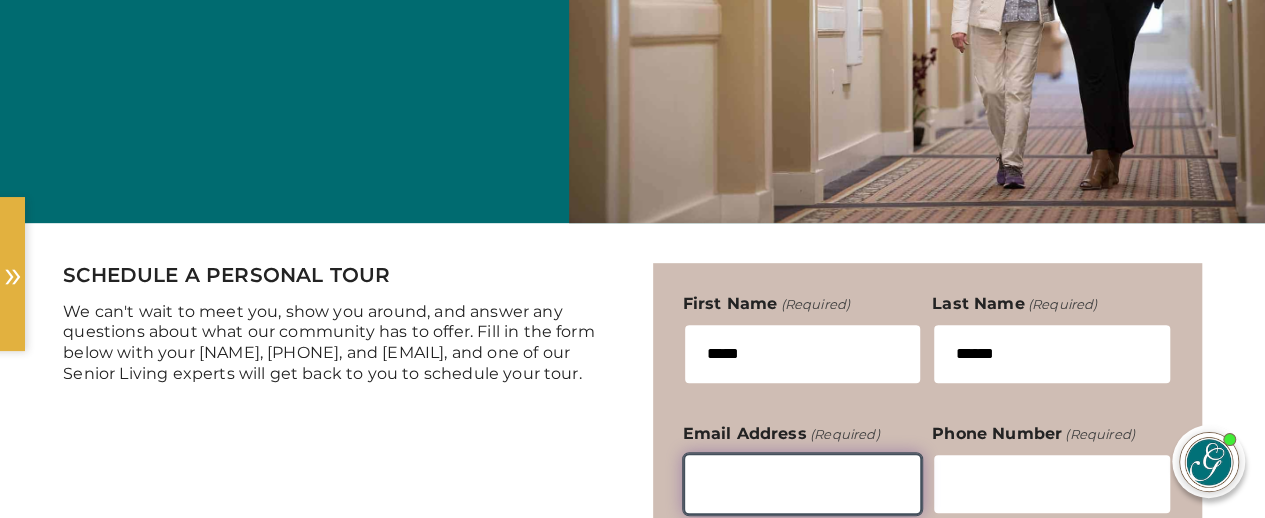 click on "Email Address (Required)" at bounding box center (803, 484) 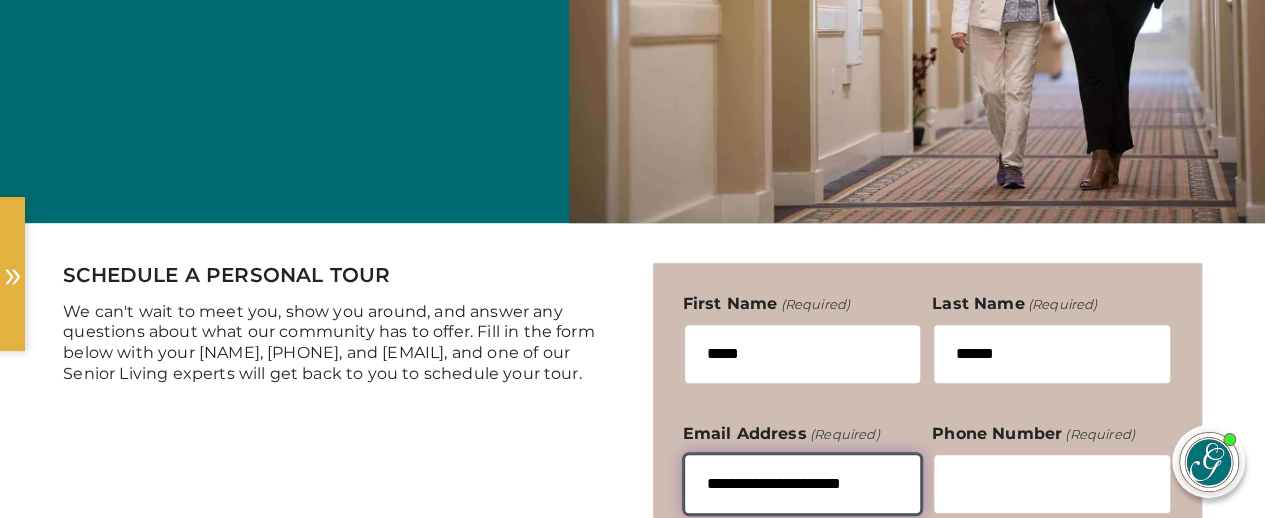 scroll, scrollTop: 0, scrollLeft: 3, axis: horizontal 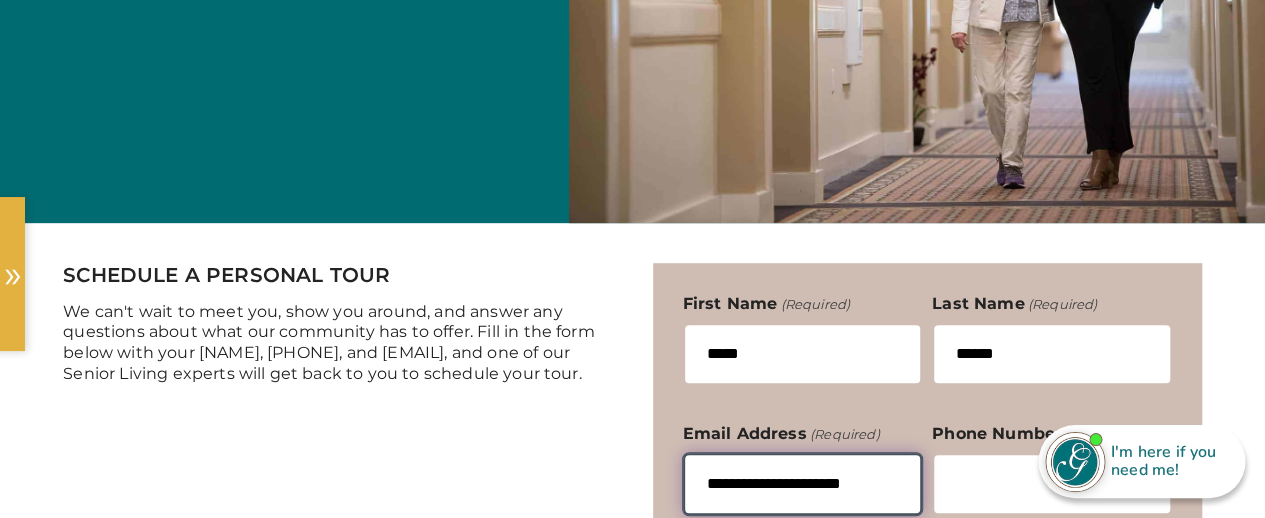 type on "**********" 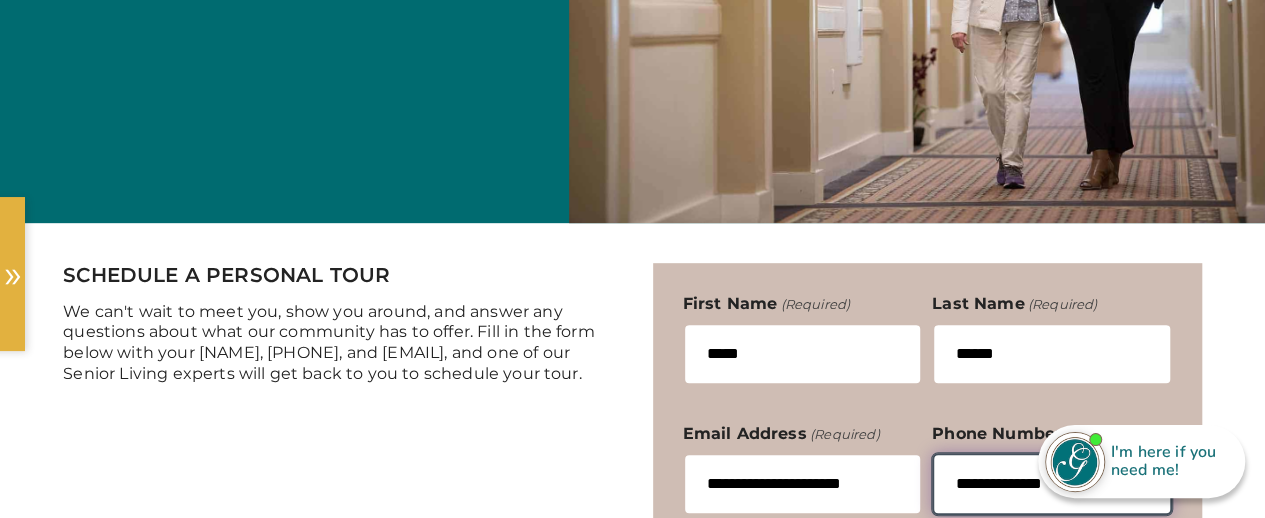 scroll, scrollTop: 0, scrollLeft: 0, axis: both 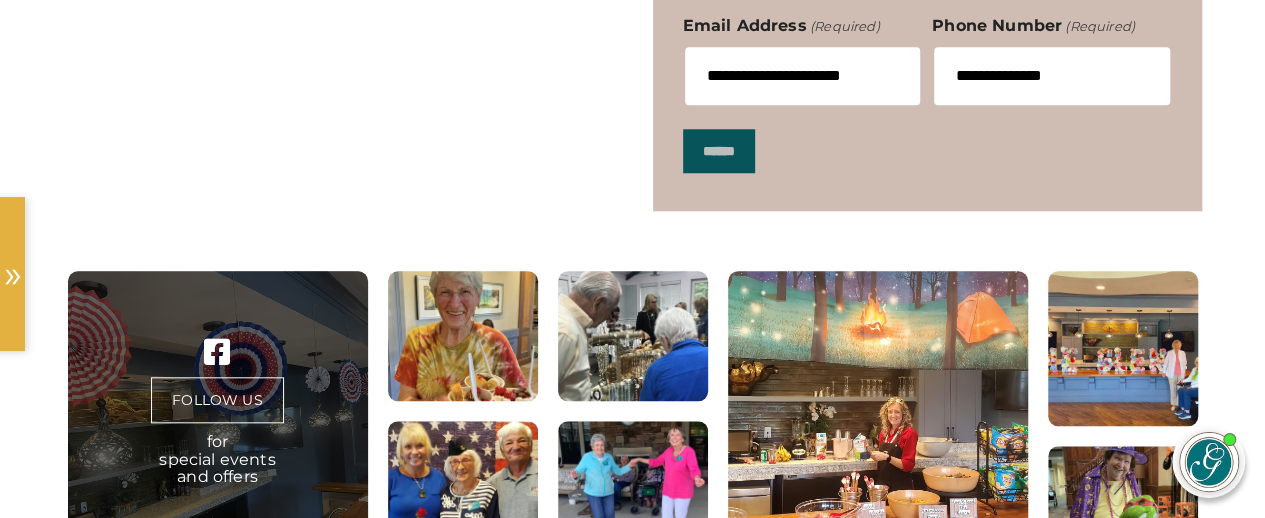 click on "******" at bounding box center (719, 151) 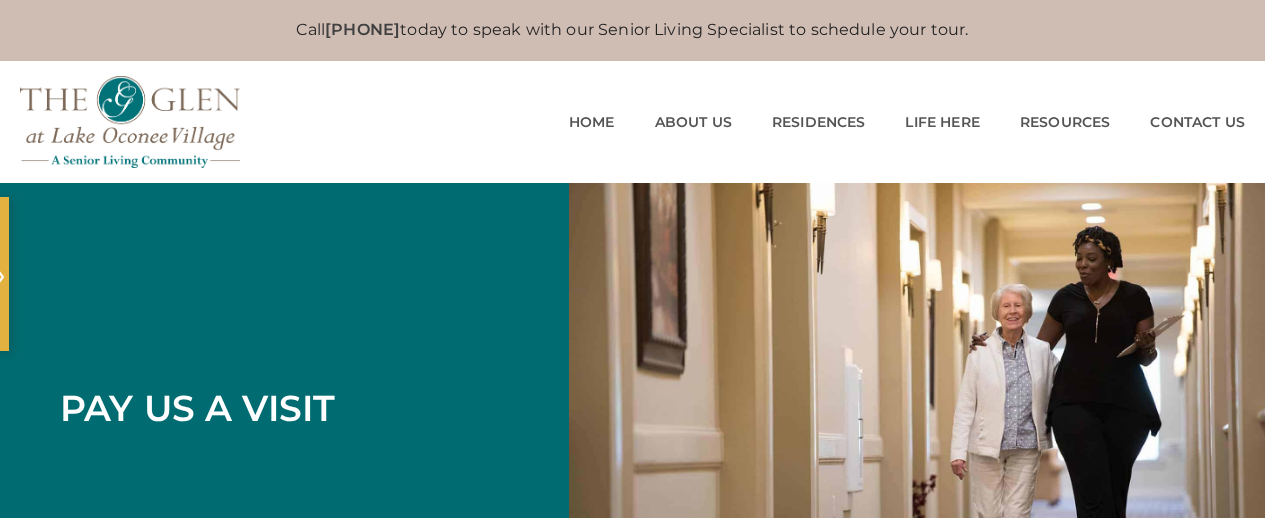 scroll, scrollTop: 0, scrollLeft: 0, axis: both 